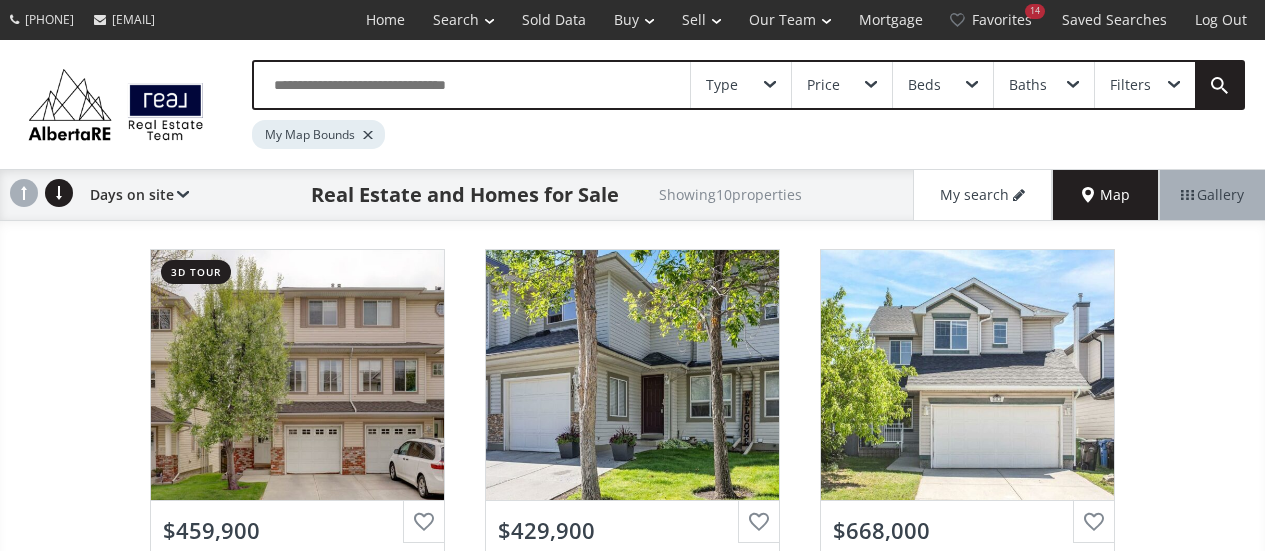 scroll, scrollTop: 0, scrollLeft: 0, axis: both 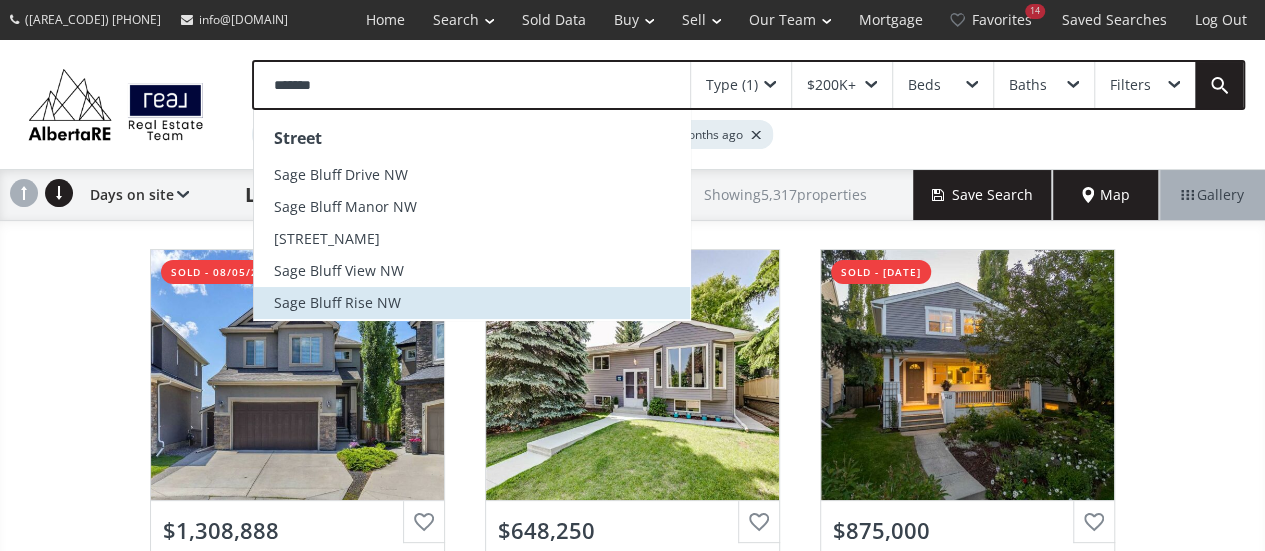type on "*******" 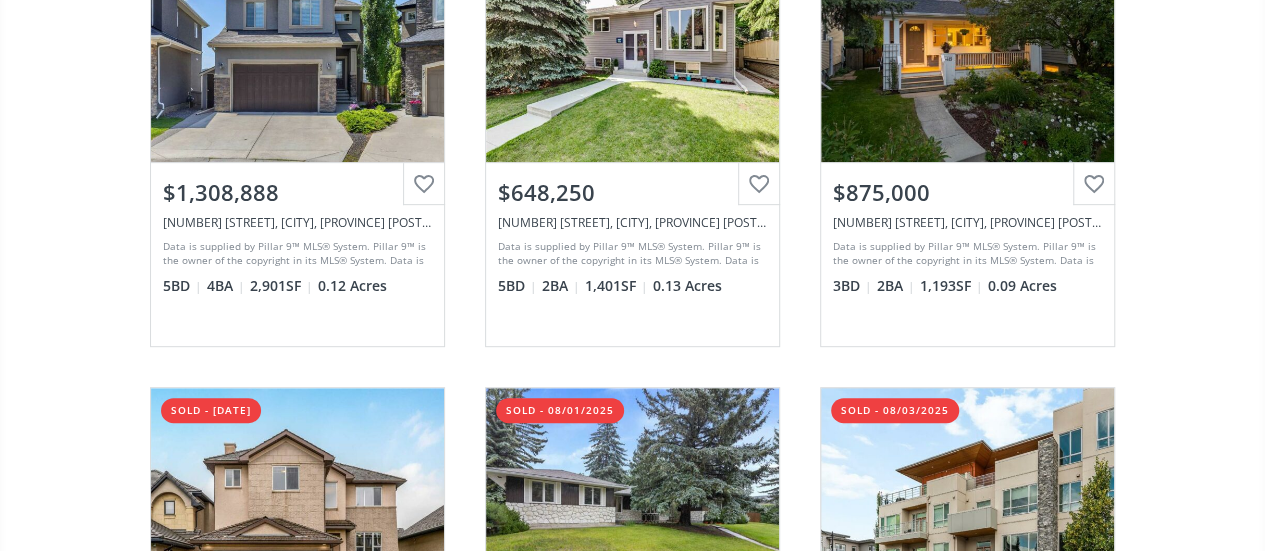 scroll, scrollTop: 0, scrollLeft: 0, axis: both 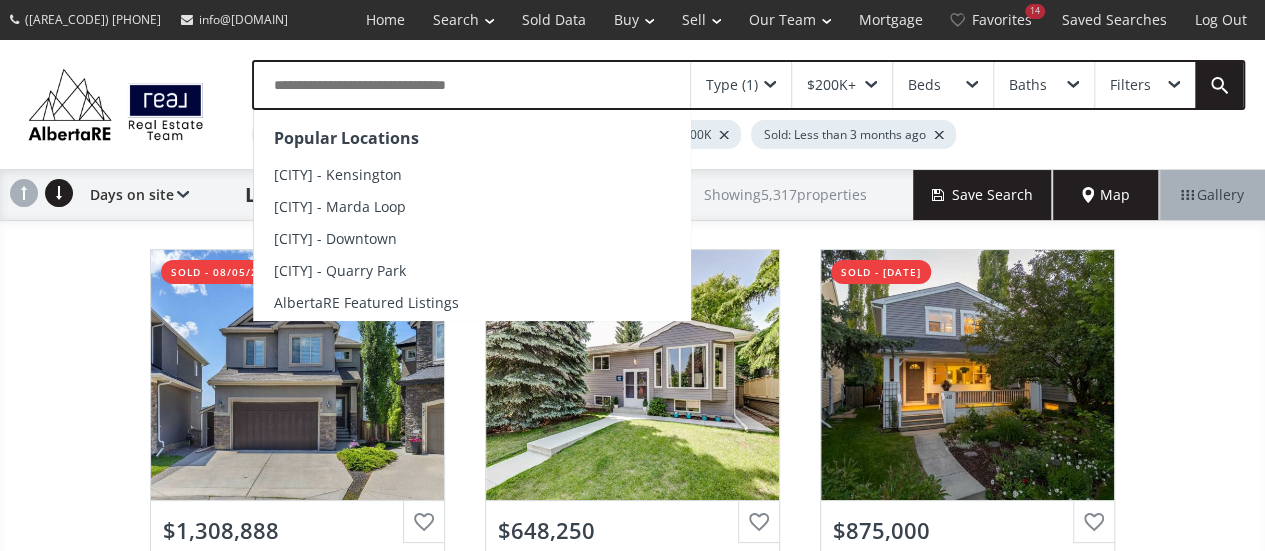 click at bounding box center (472, 85) 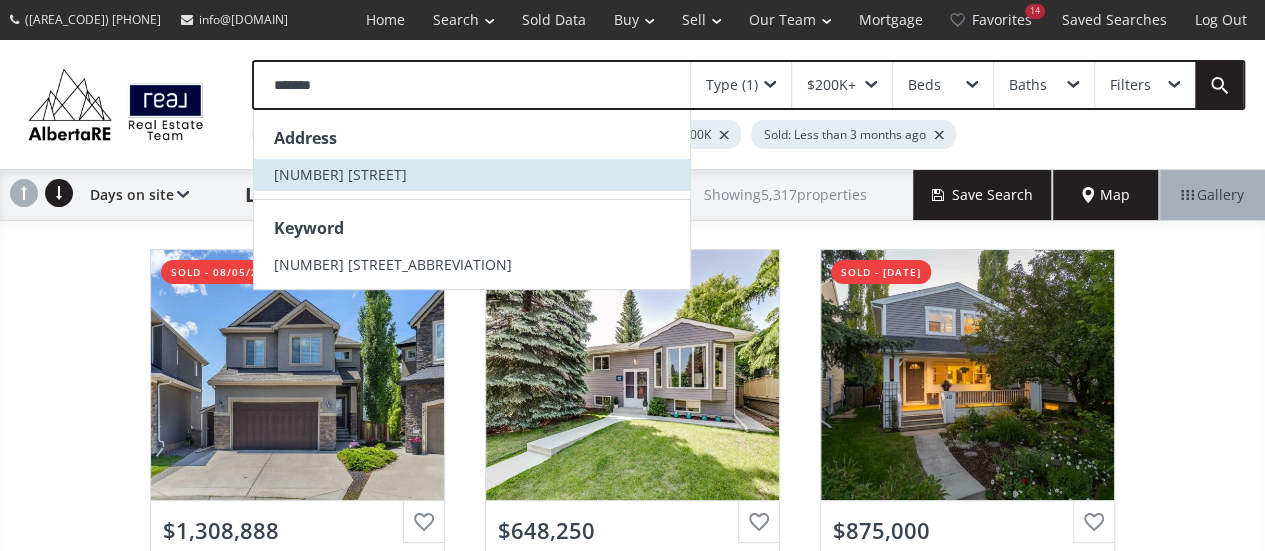 type on "*******" 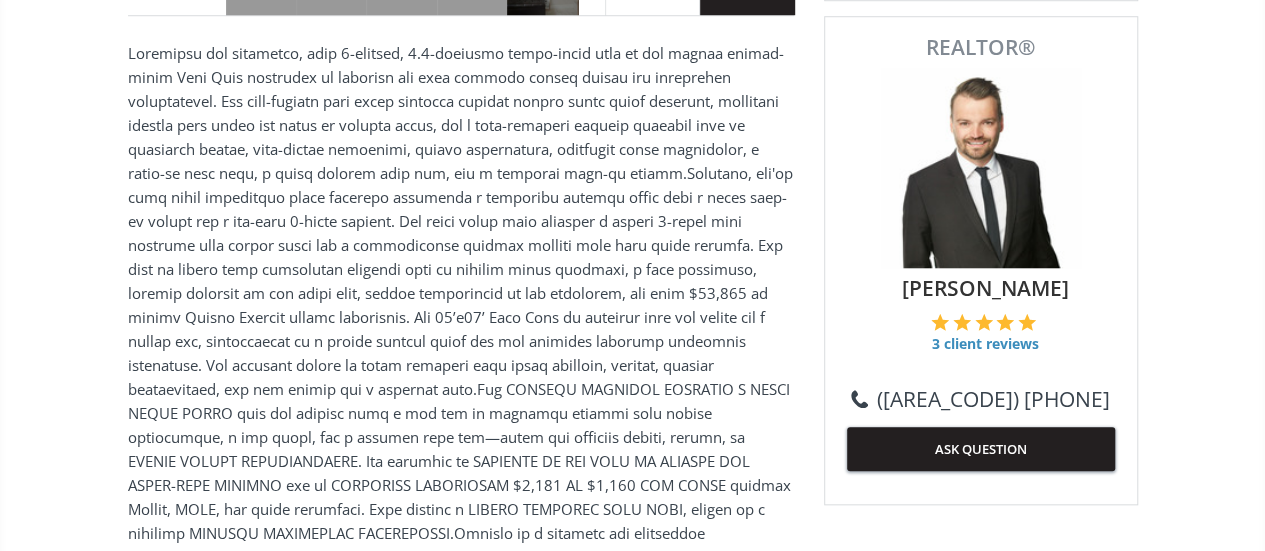 scroll, scrollTop: 803, scrollLeft: 0, axis: vertical 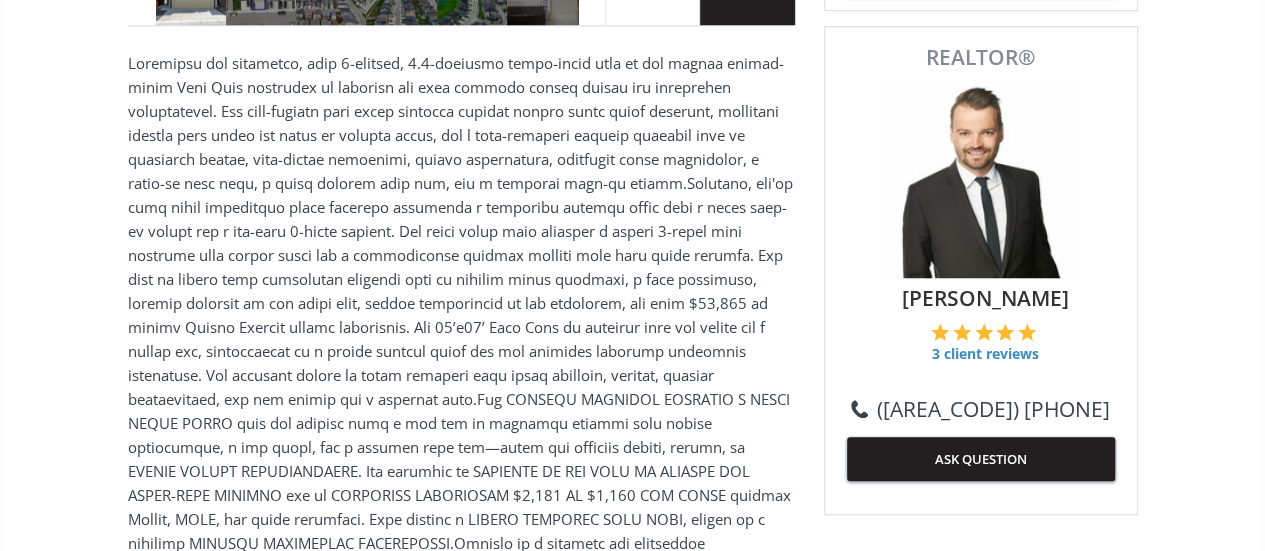 click at bounding box center (461, 363) 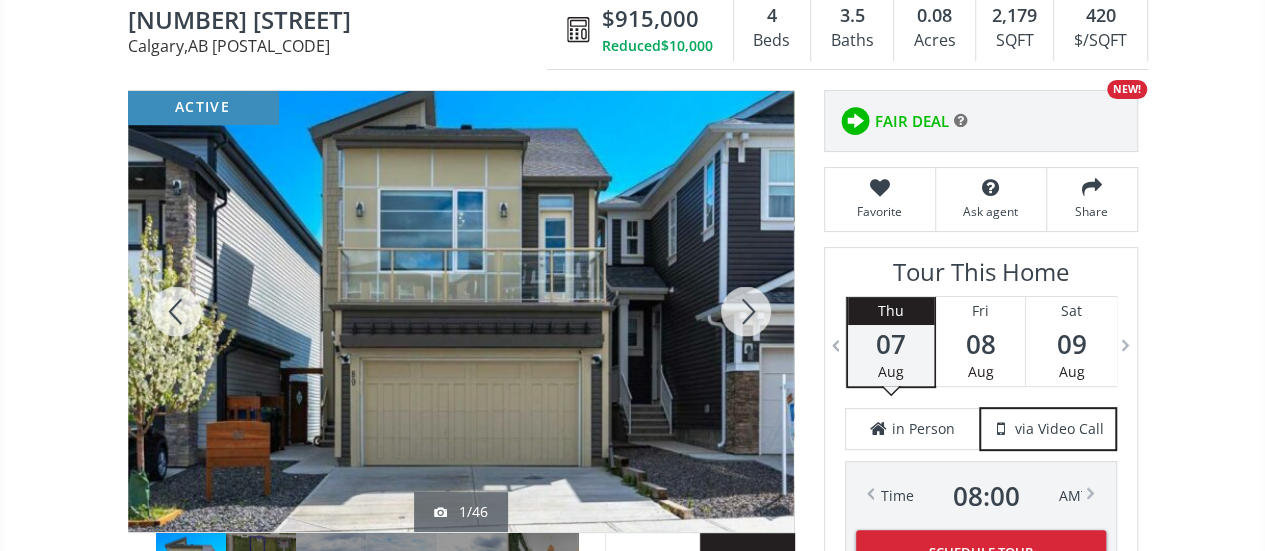 scroll, scrollTop: 186, scrollLeft: 0, axis: vertical 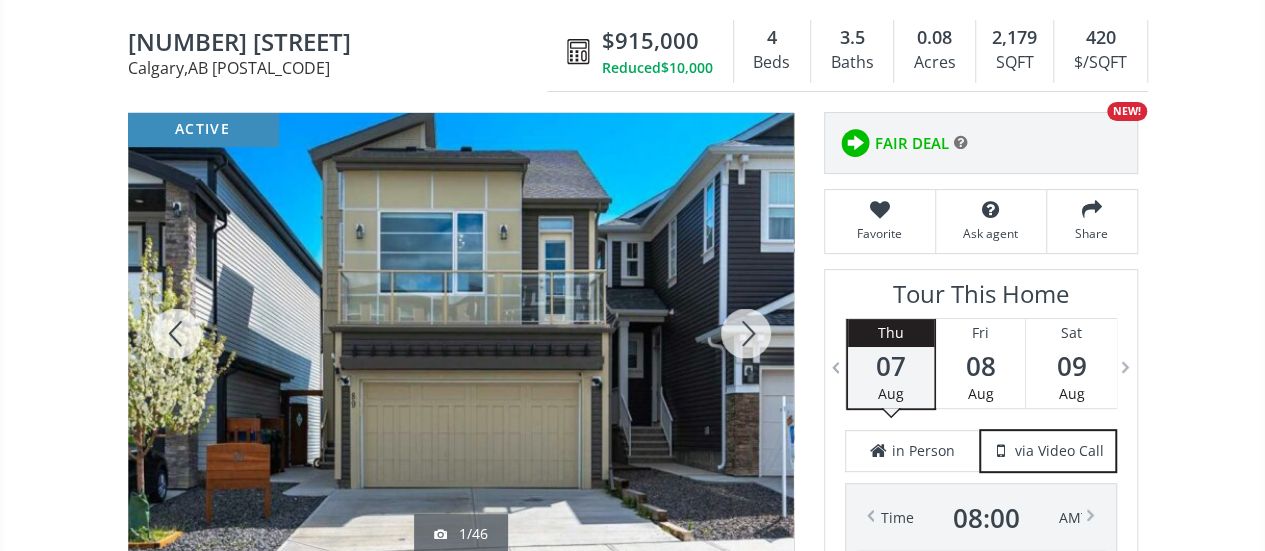 click at bounding box center [746, 333] 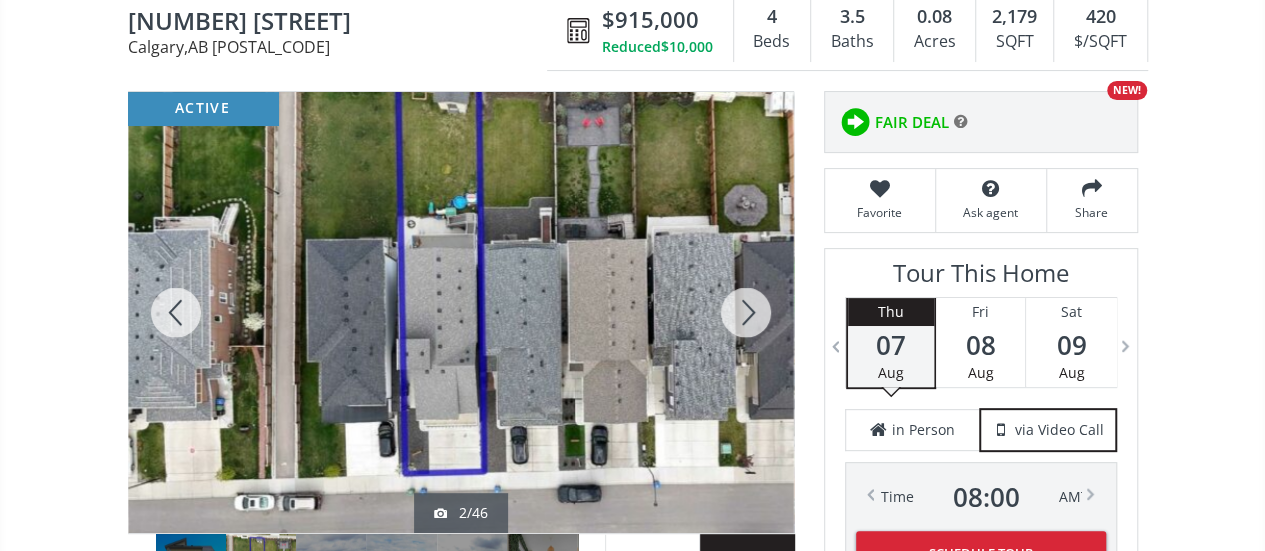 scroll, scrollTop: 214, scrollLeft: 0, axis: vertical 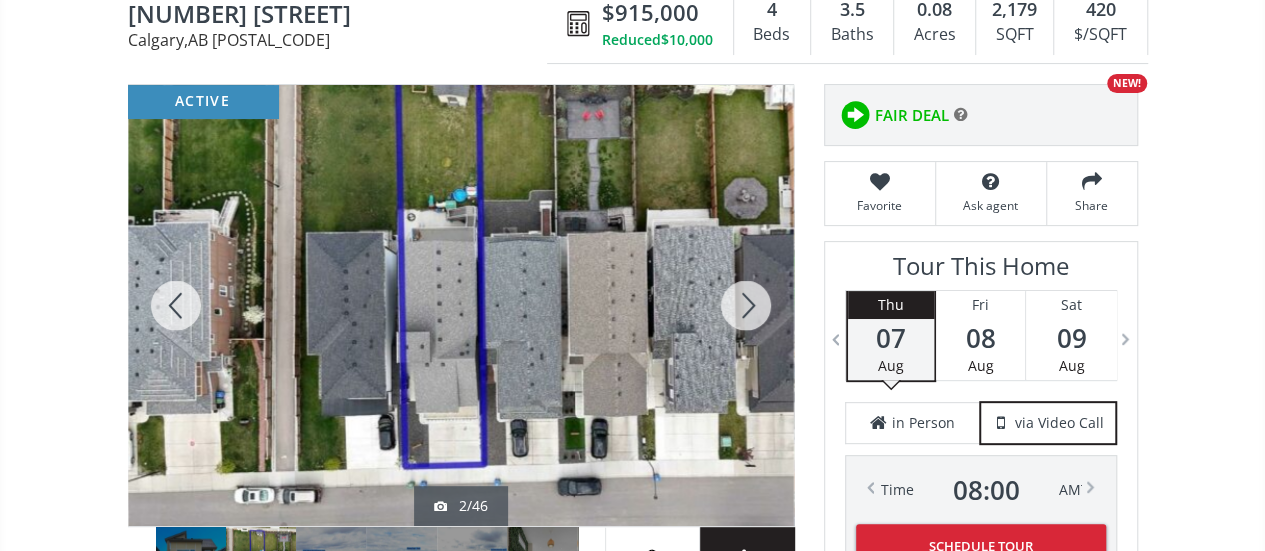 click at bounding box center (746, 305) 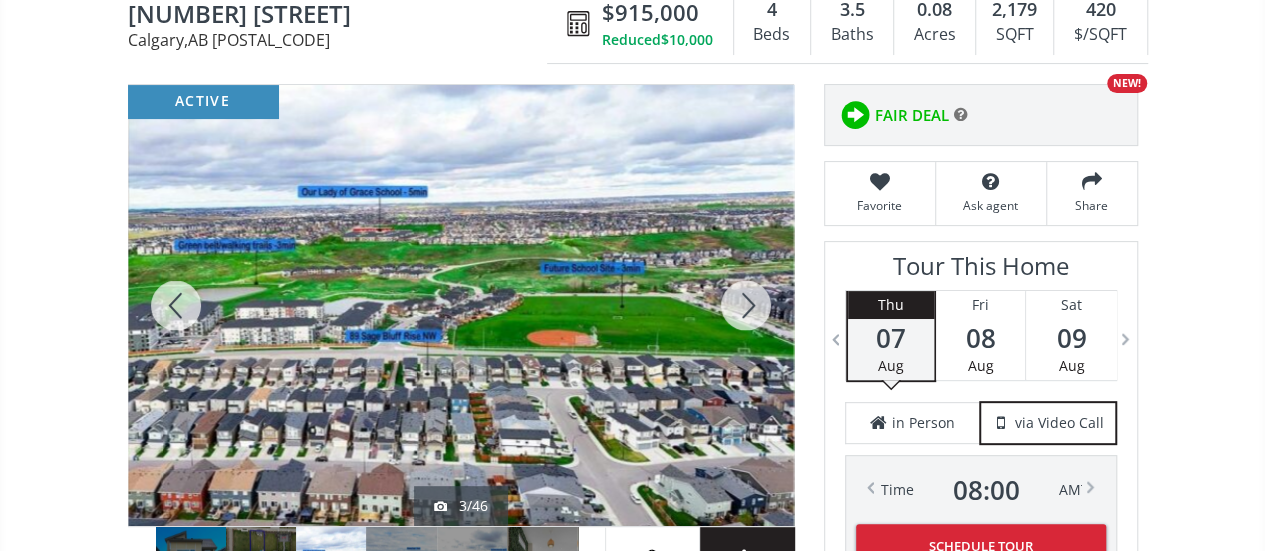 click at bounding box center [746, 305] 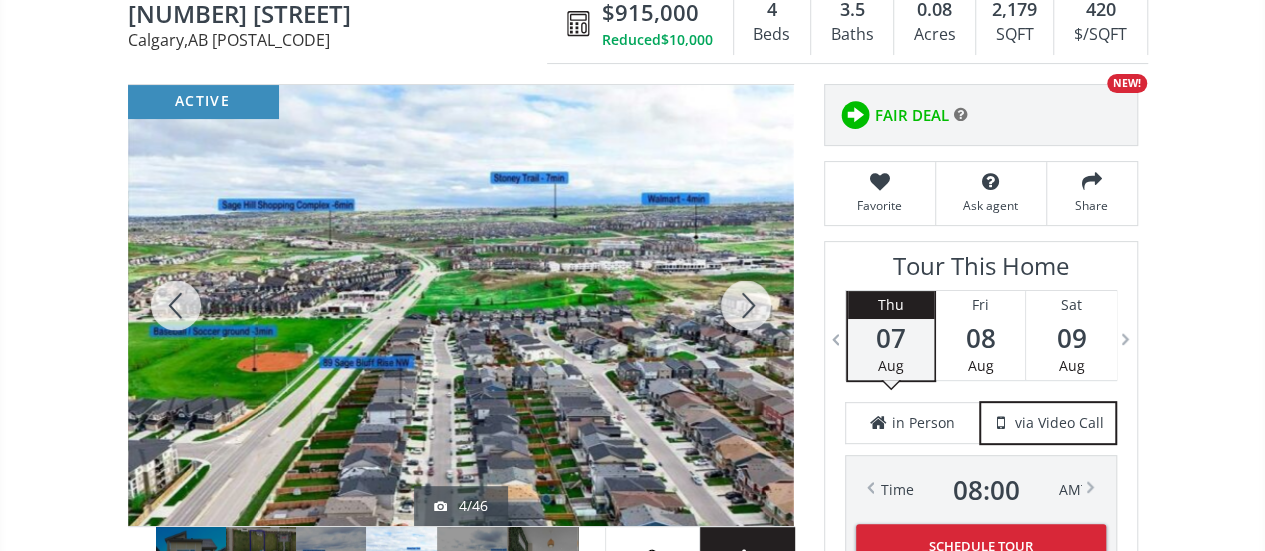 click at bounding box center [746, 305] 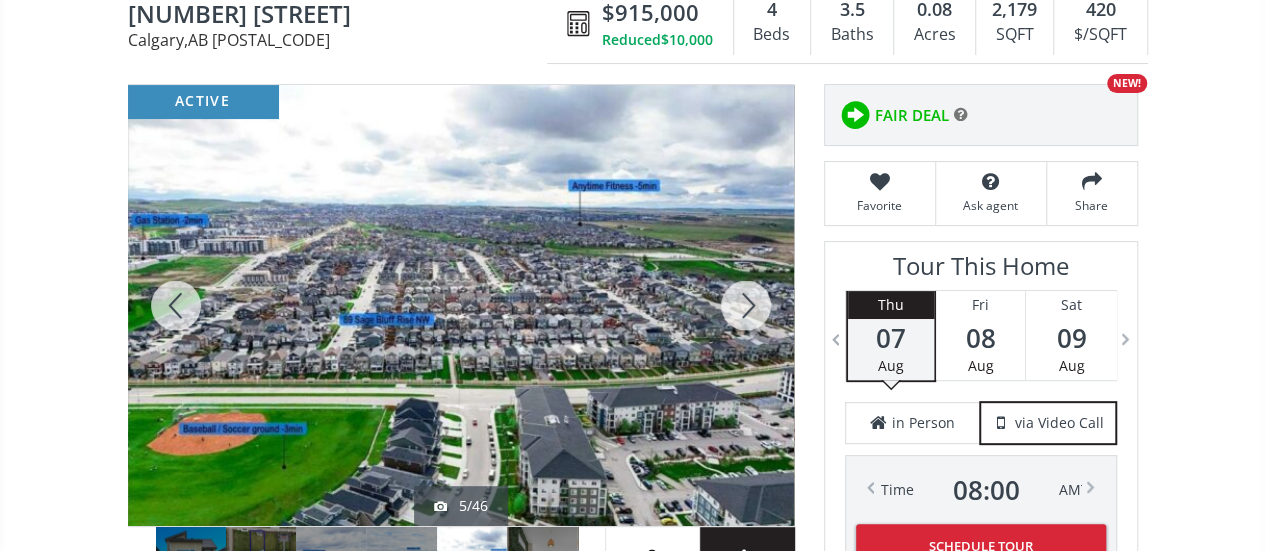 click at bounding box center [746, 305] 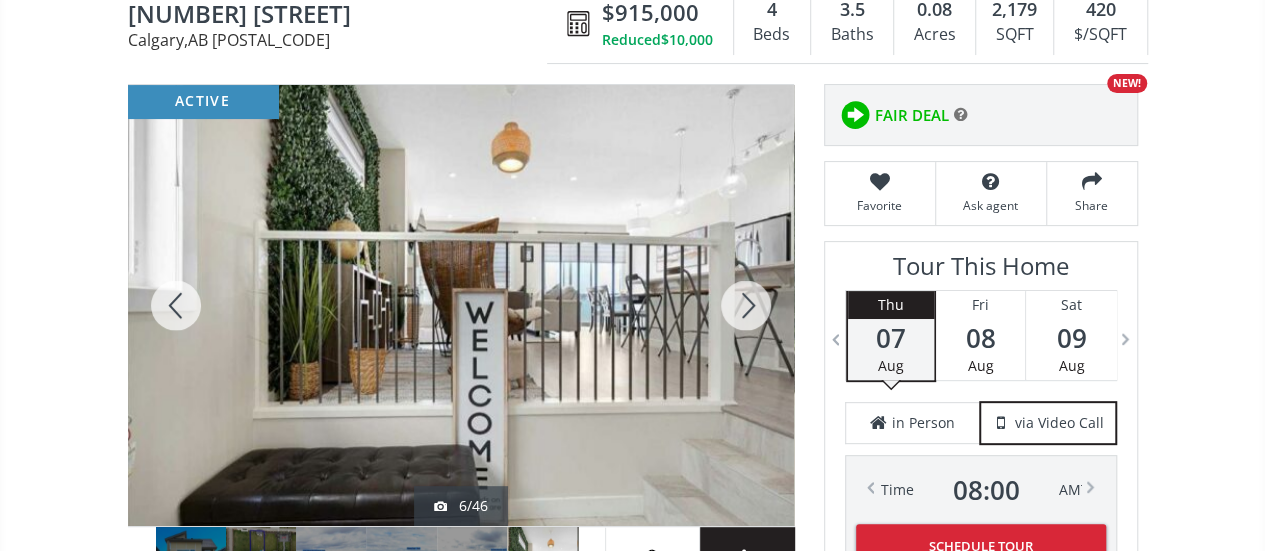 click at bounding box center [746, 305] 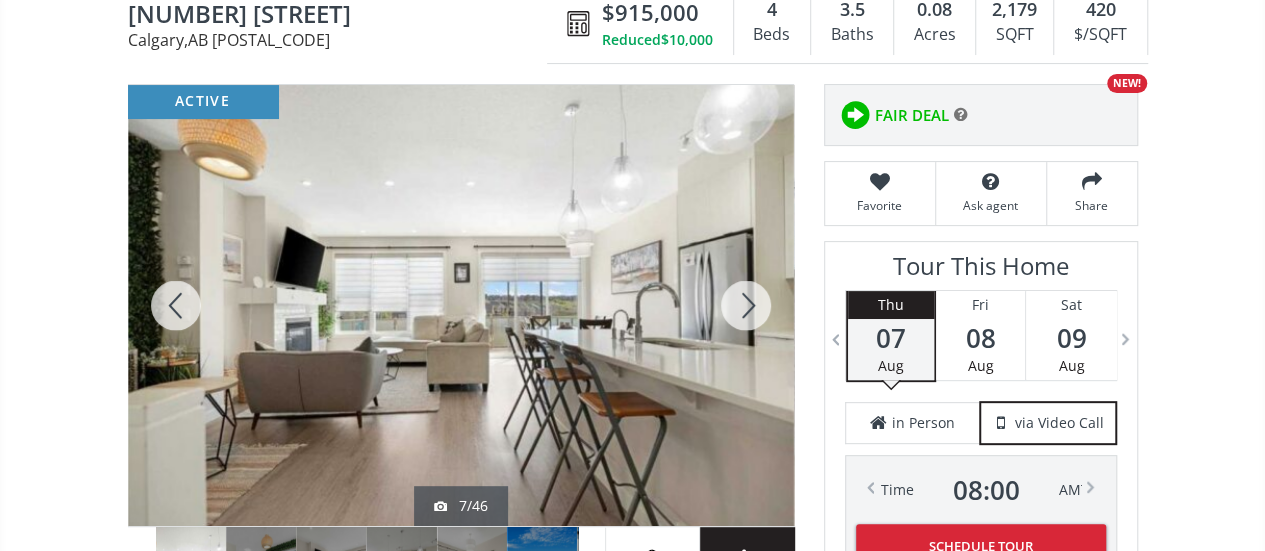 click at bounding box center (746, 305) 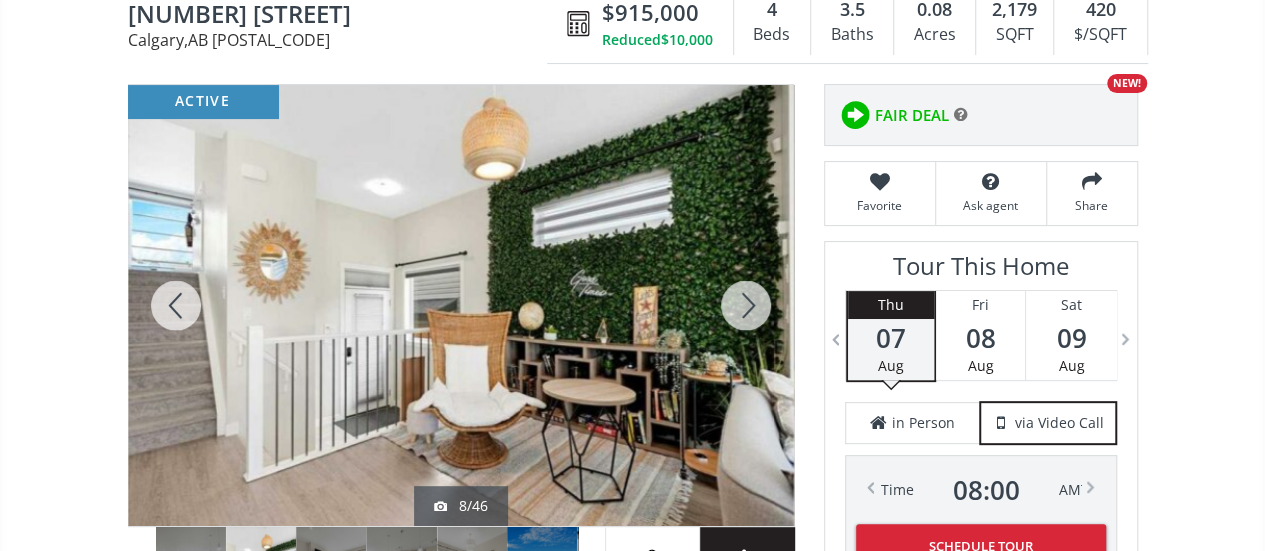 click at bounding box center (746, 305) 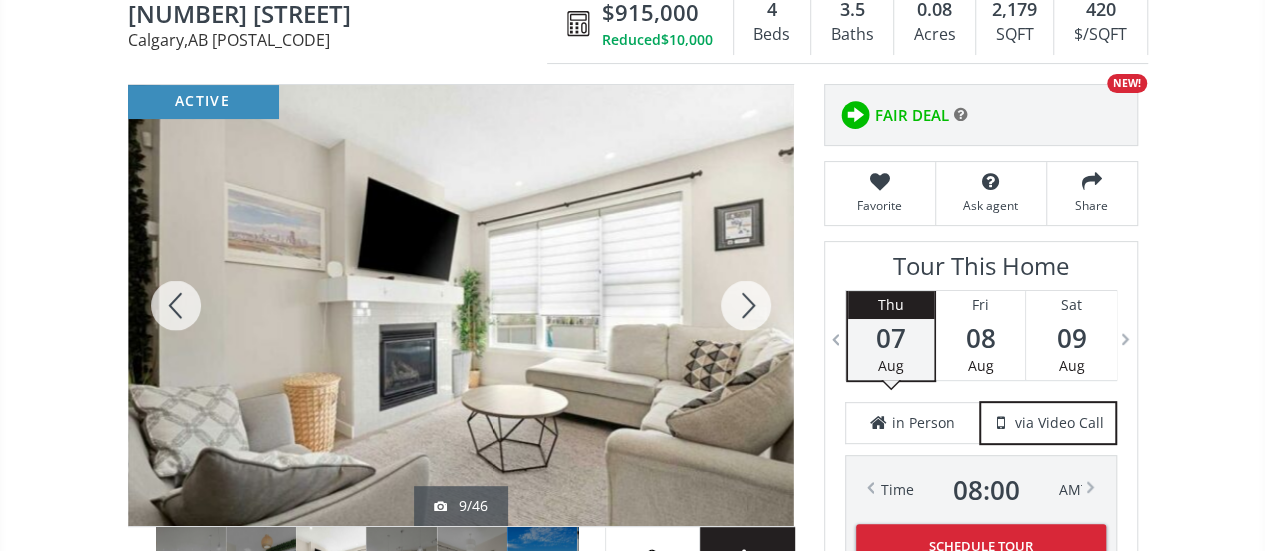 click at bounding box center (746, 305) 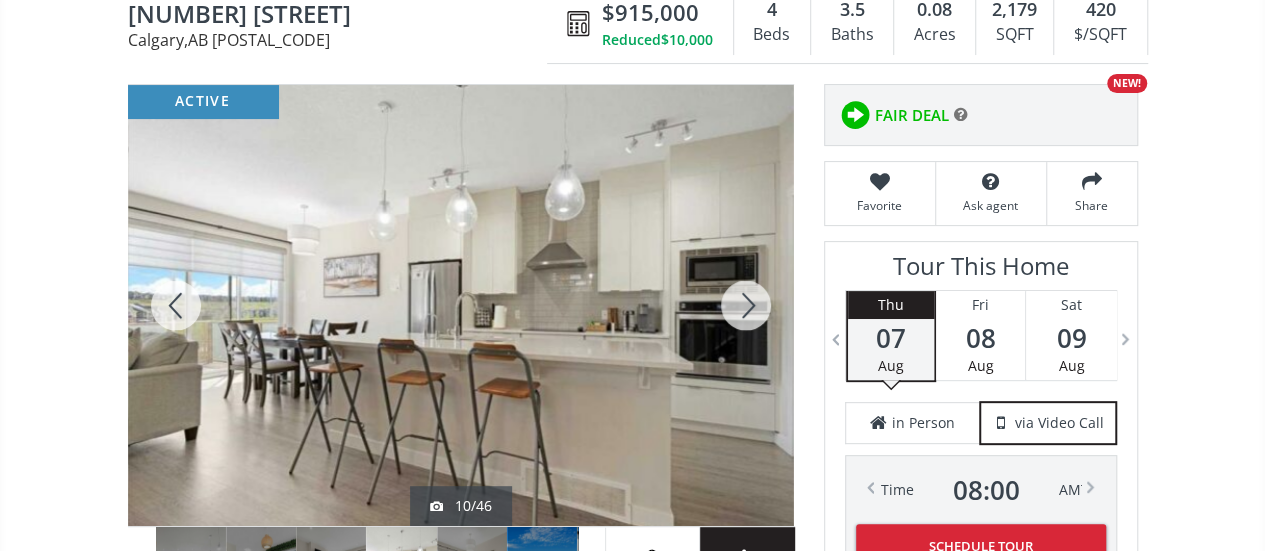 click at bounding box center [746, 305] 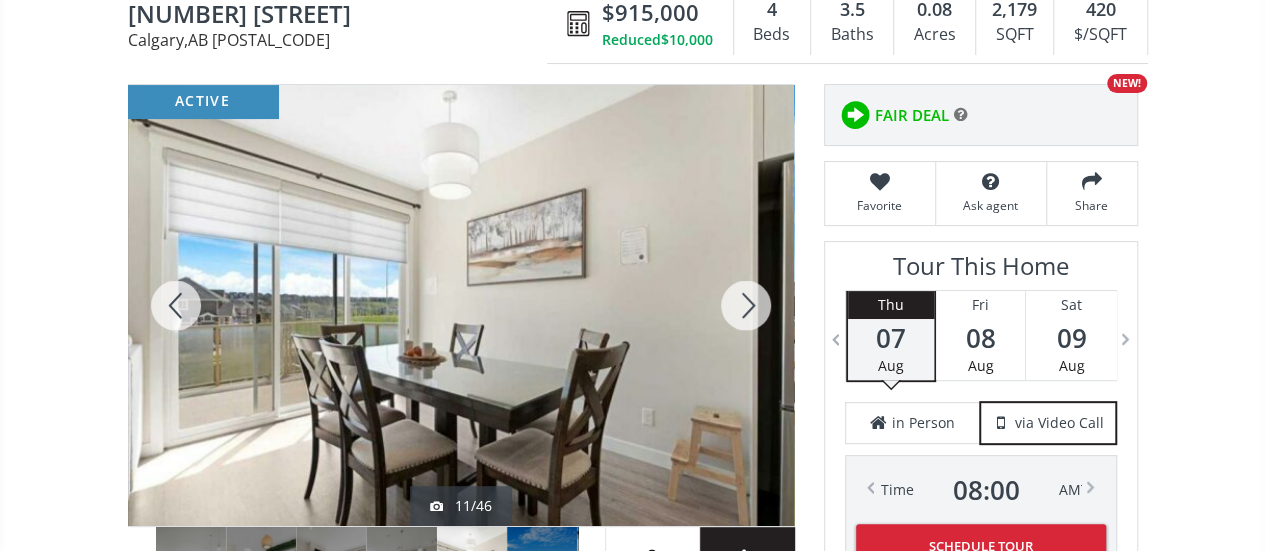 click at bounding box center [746, 305] 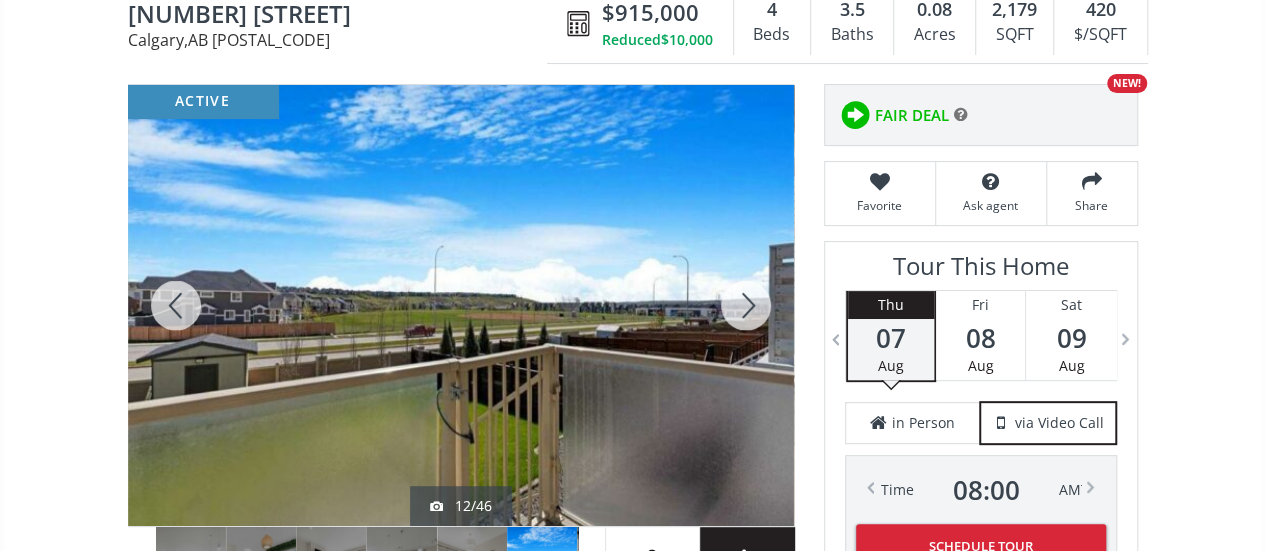 click at bounding box center [746, 305] 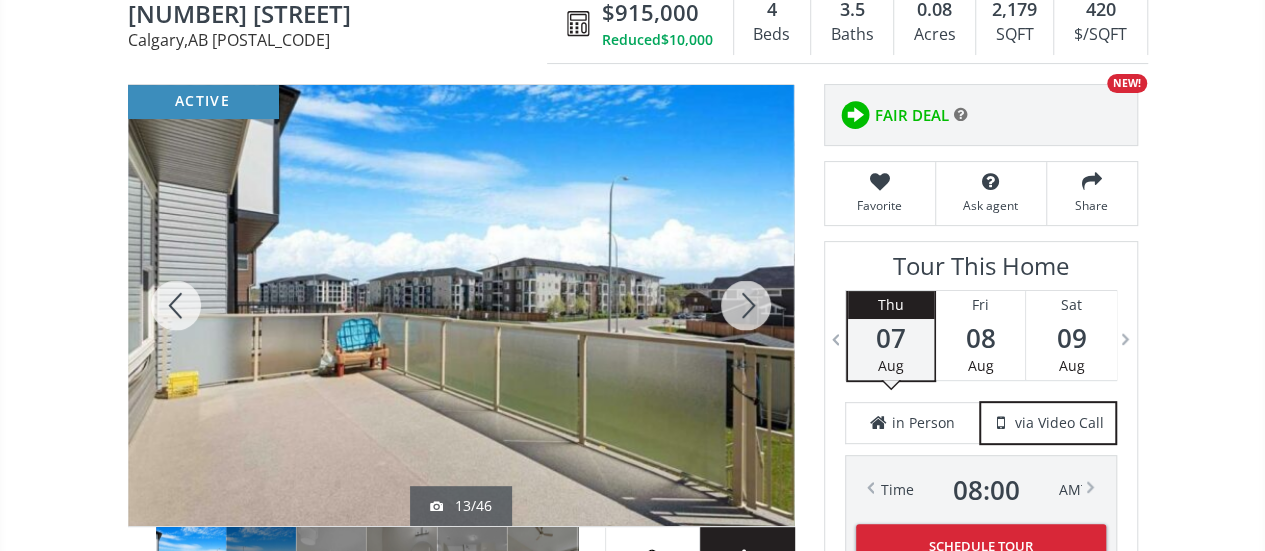 click at bounding box center (746, 305) 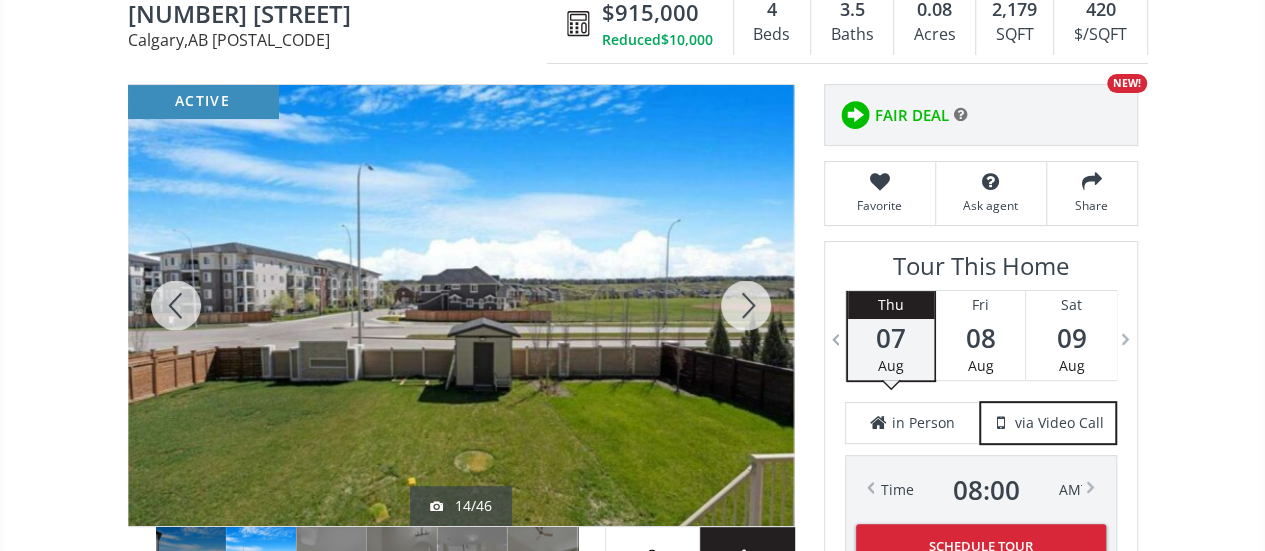 click at bounding box center (746, 305) 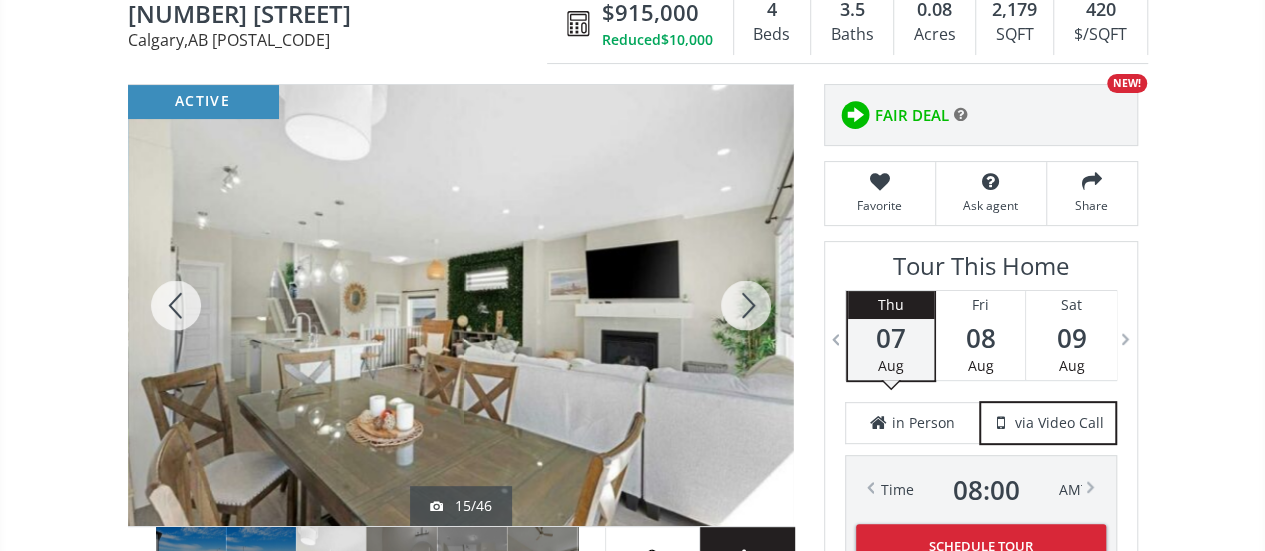 click at bounding box center (746, 305) 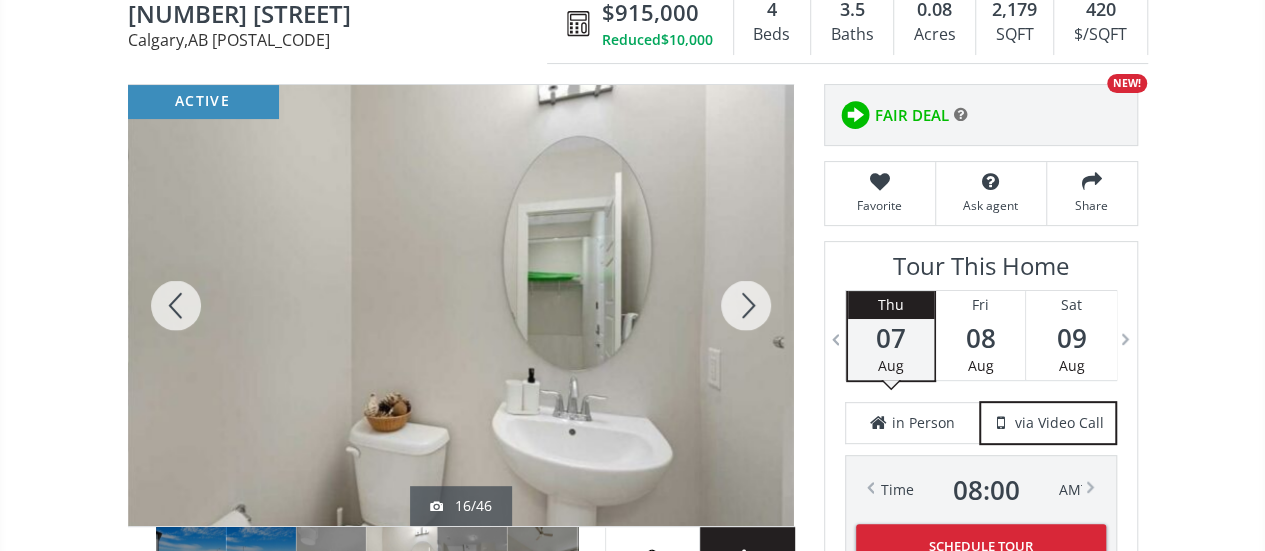 click at bounding box center [746, 305] 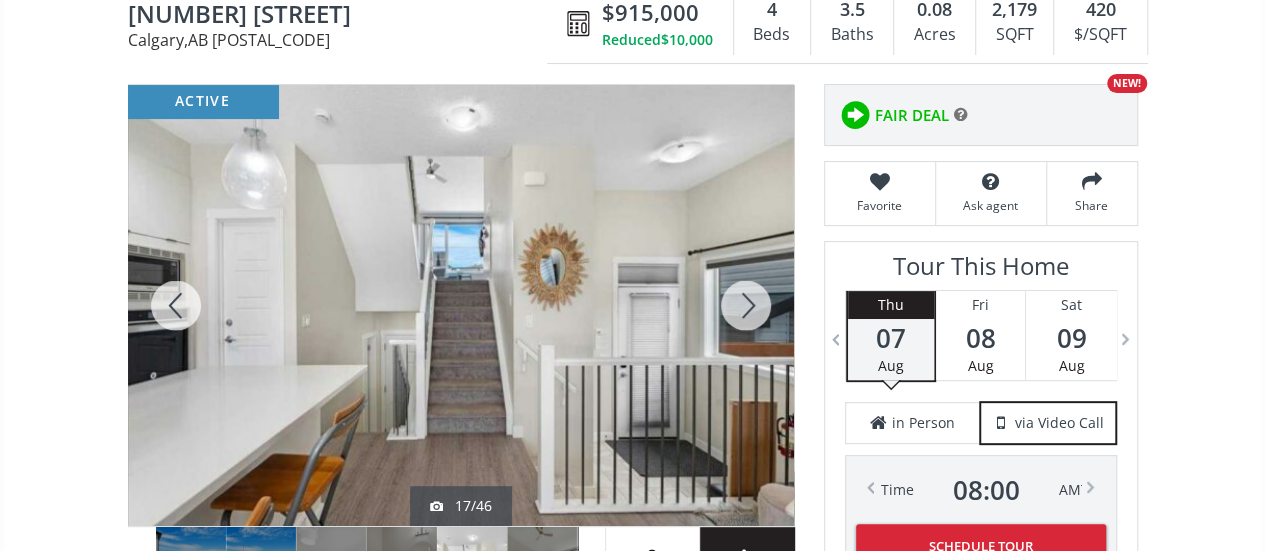 click at bounding box center (746, 305) 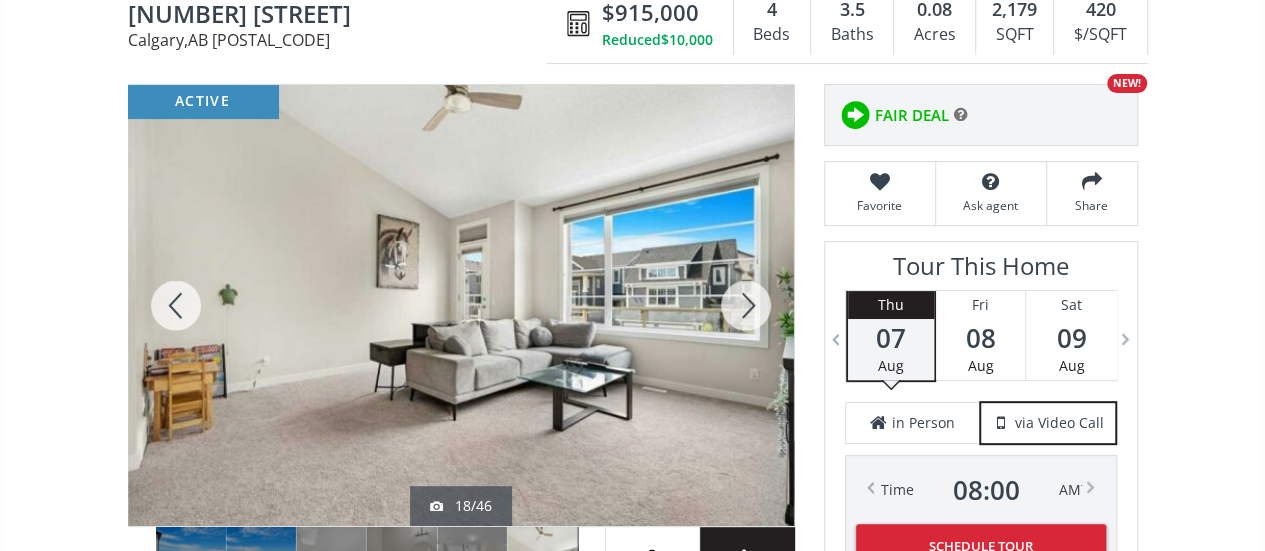 click at bounding box center (746, 305) 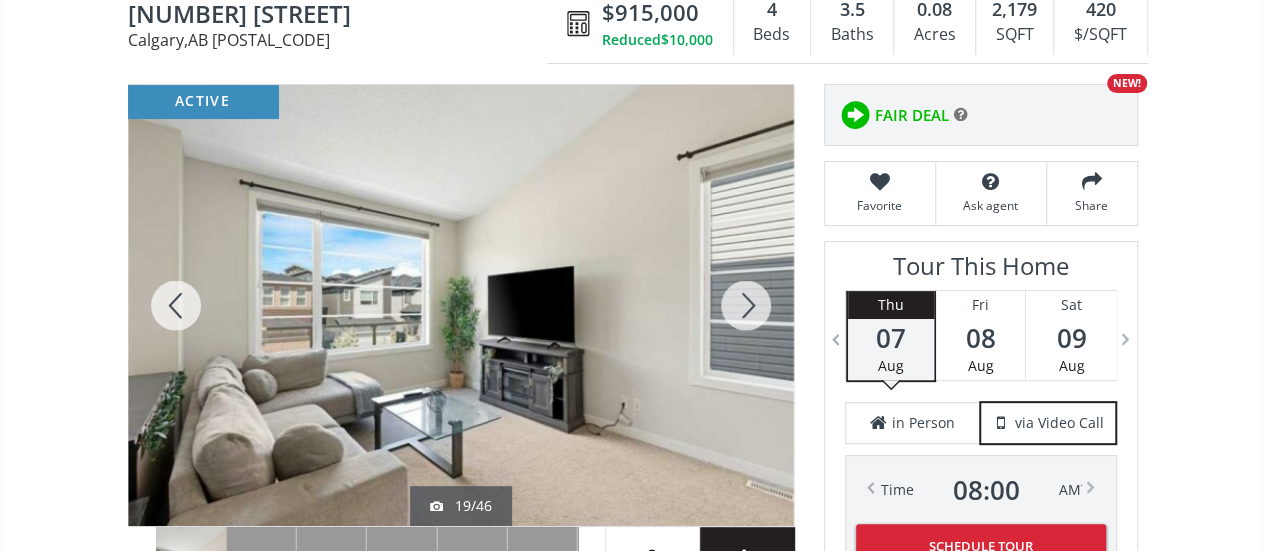 click at bounding box center [746, 305] 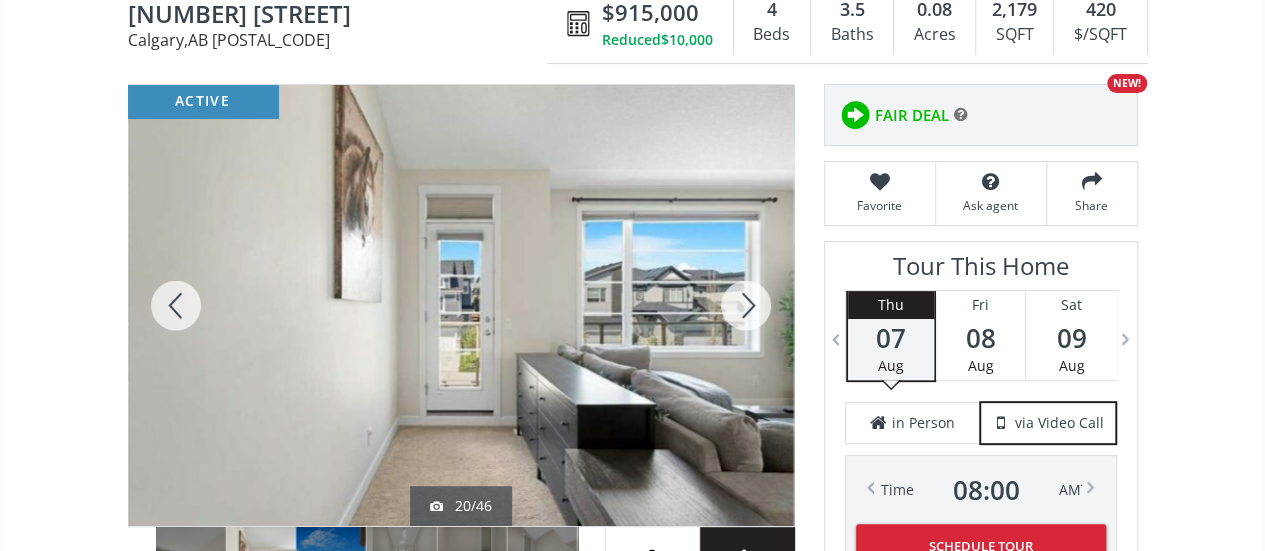 click at bounding box center [746, 305] 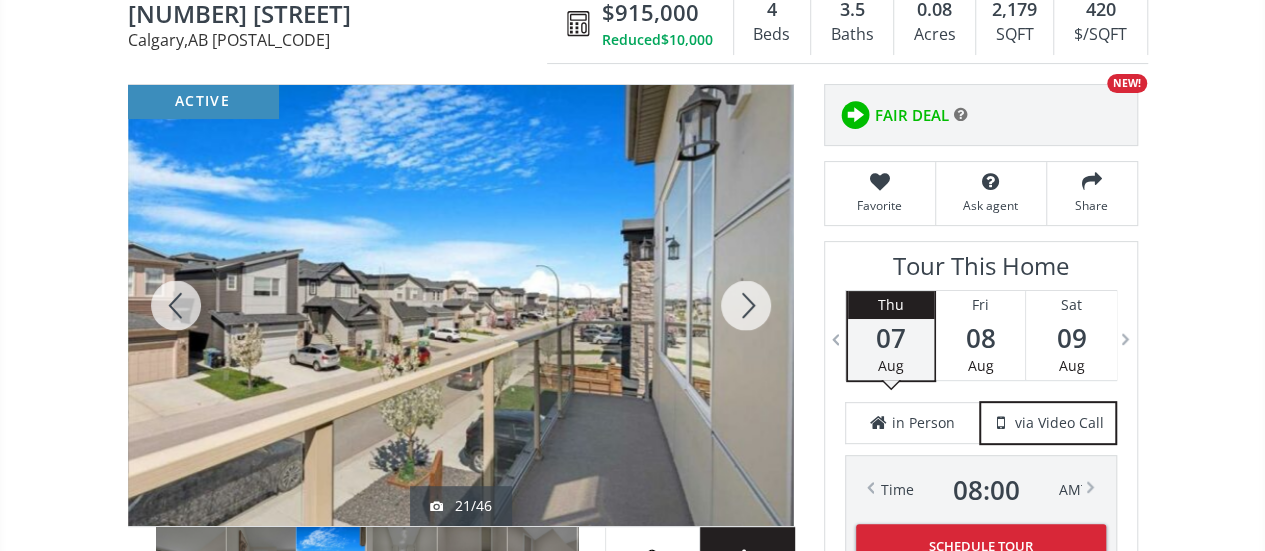 click at bounding box center [746, 305] 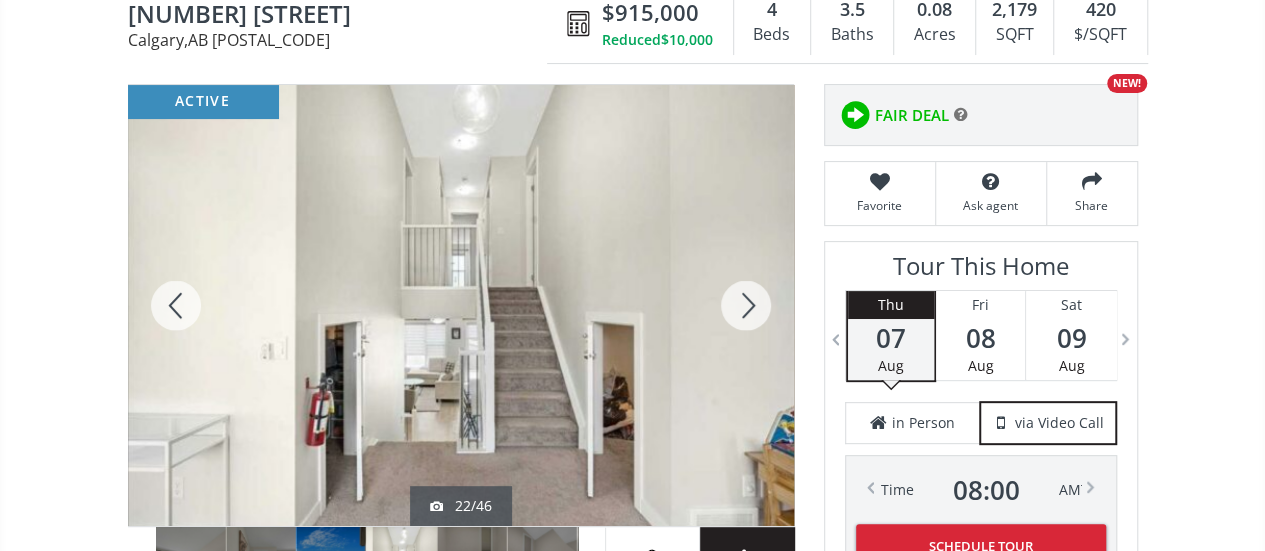 click at bounding box center (746, 305) 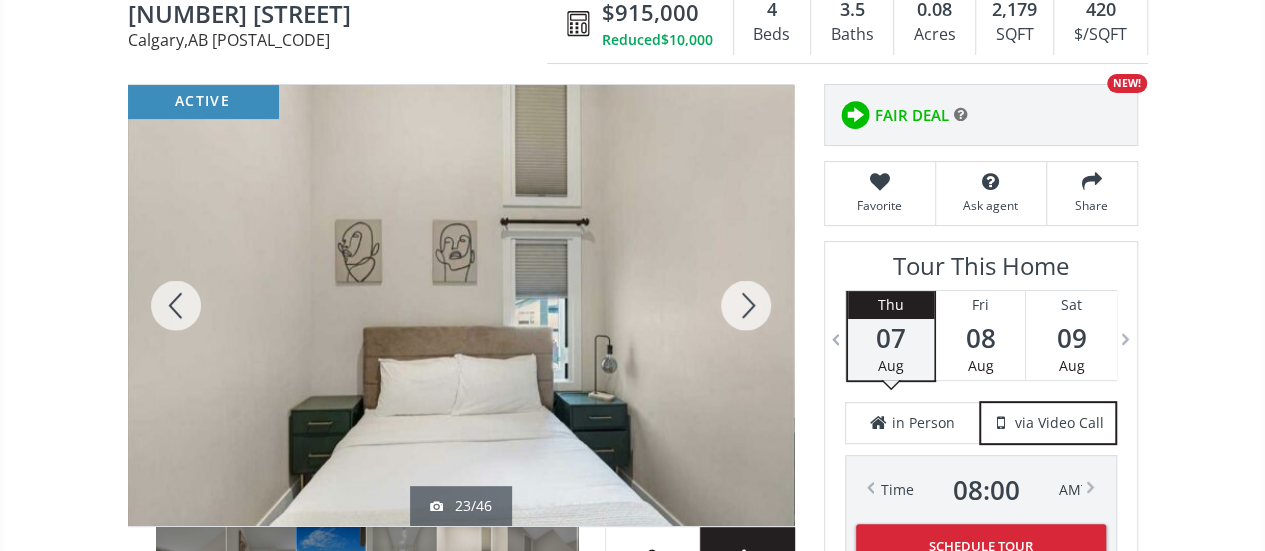 click at bounding box center [746, 305] 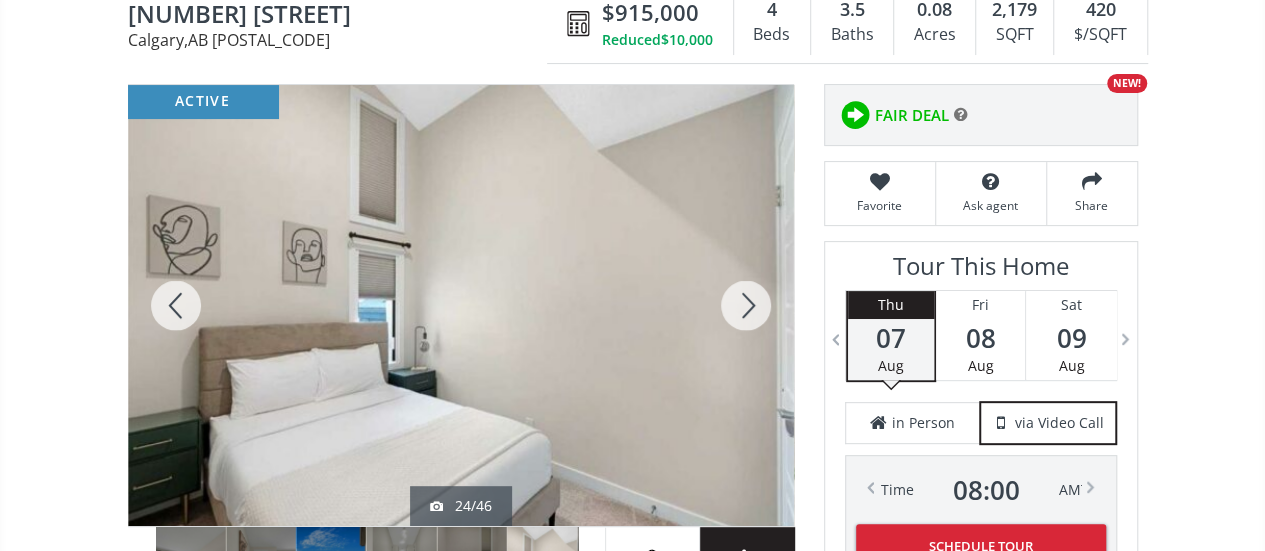 click at bounding box center [746, 305] 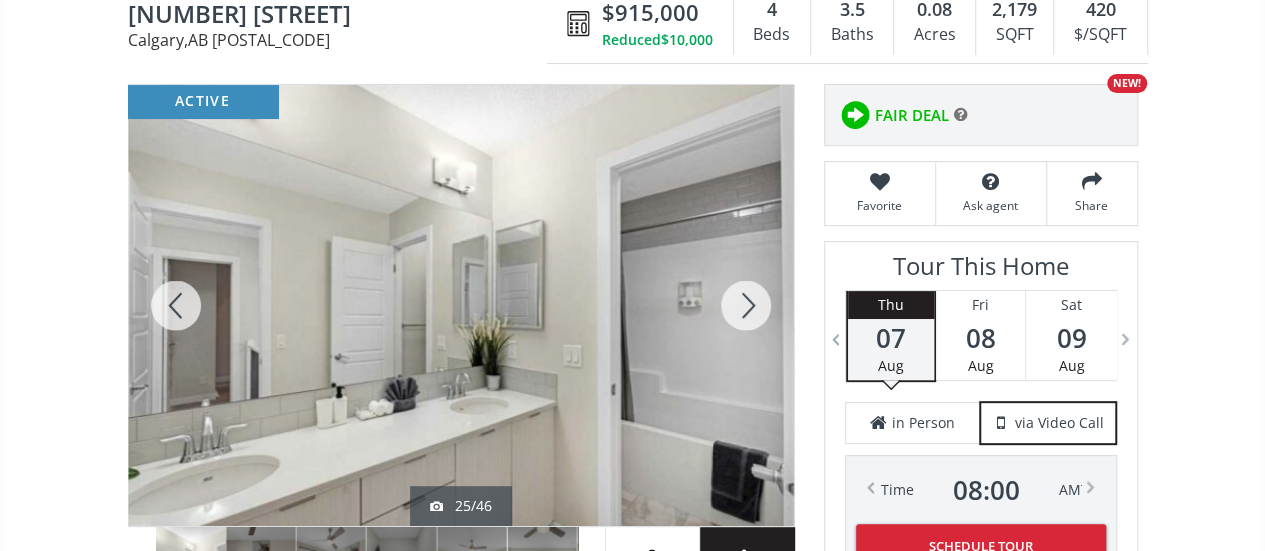 click at bounding box center (746, 305) 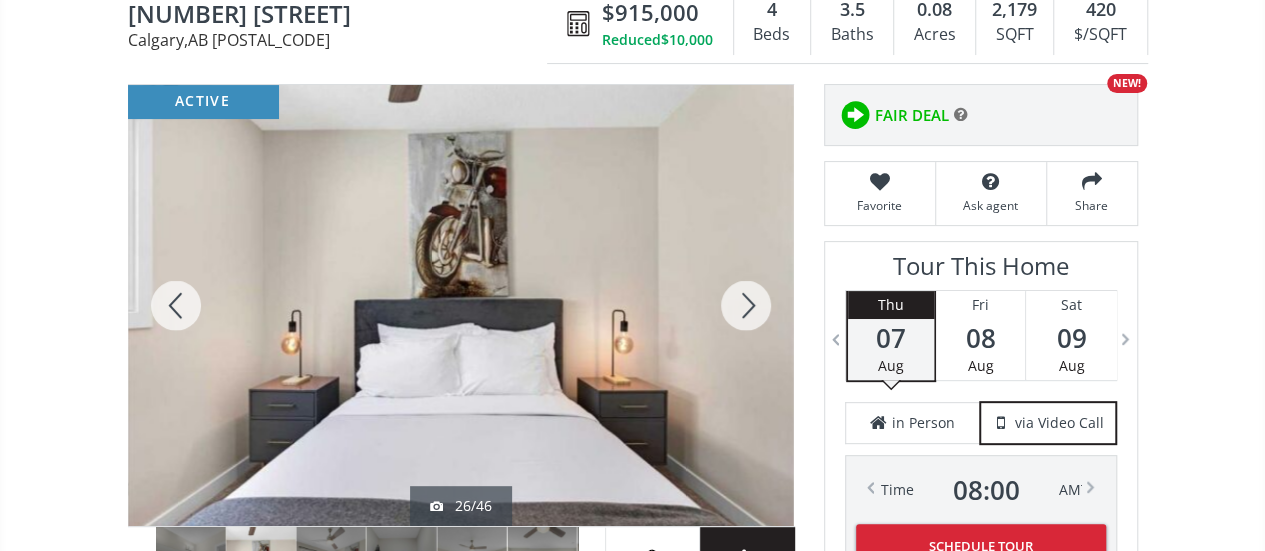 click at bounding box center (746, 305) 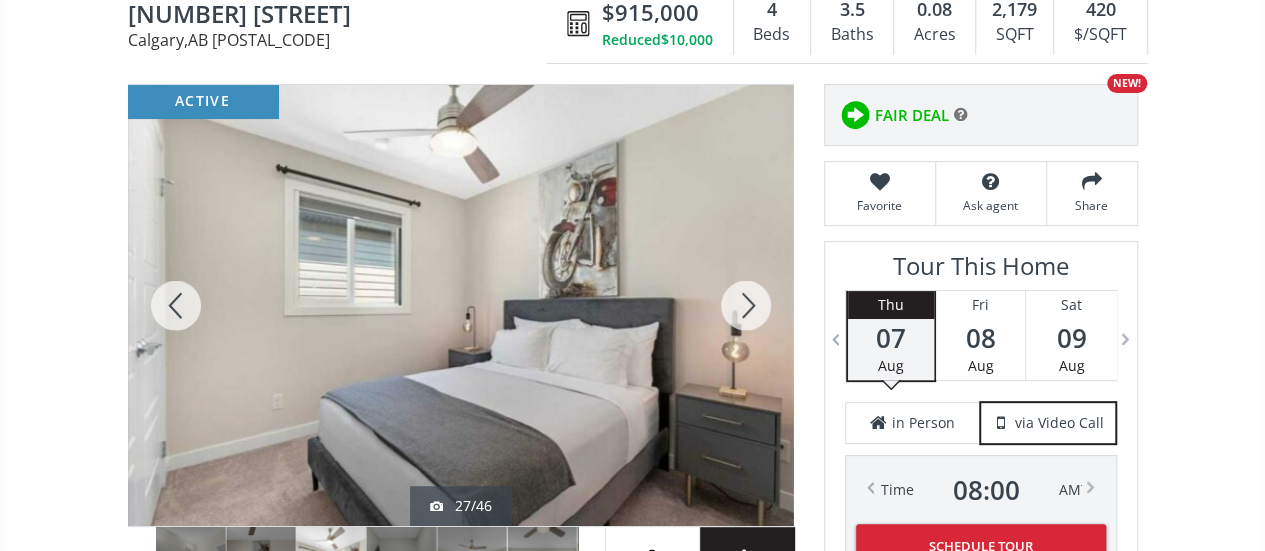 click at bounding box center [746, 305] 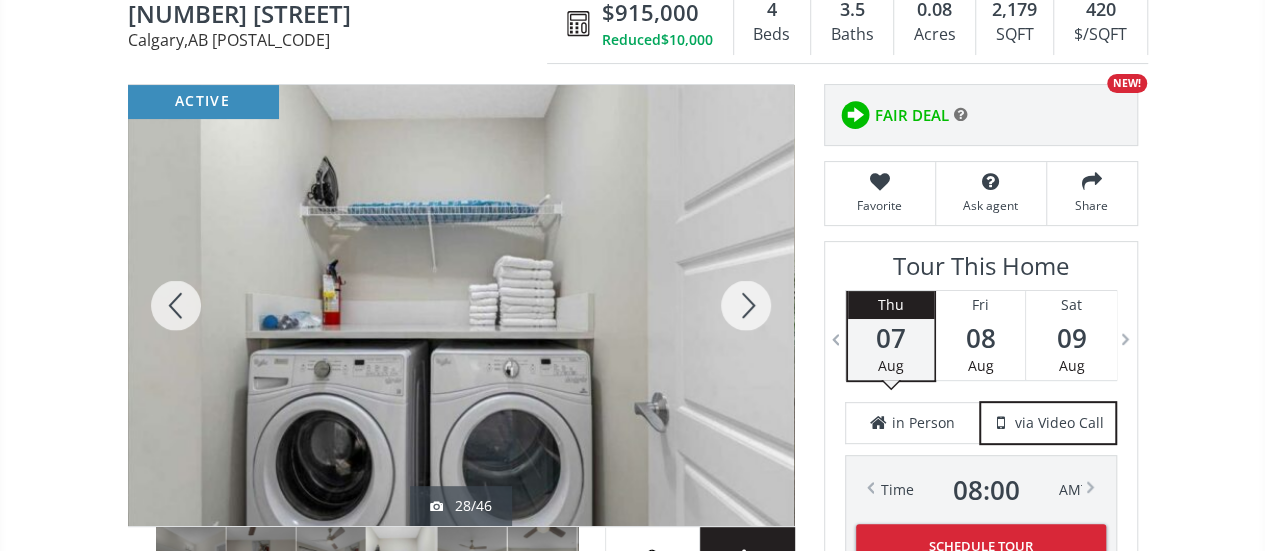 click at bounding box center (746, 305) 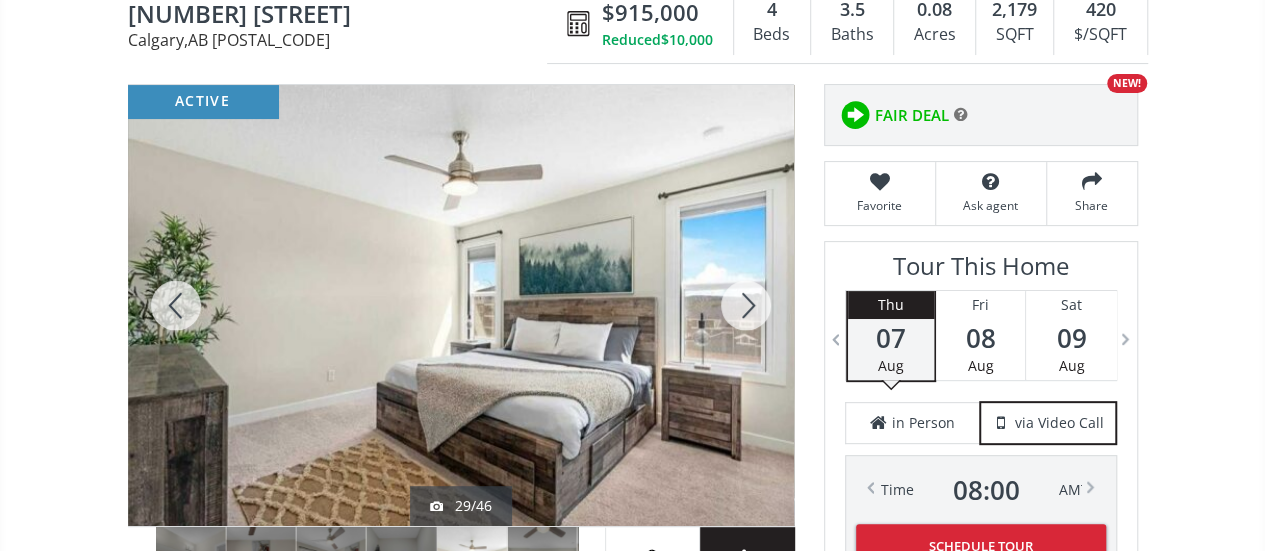 click at bounding box center (746, 305) 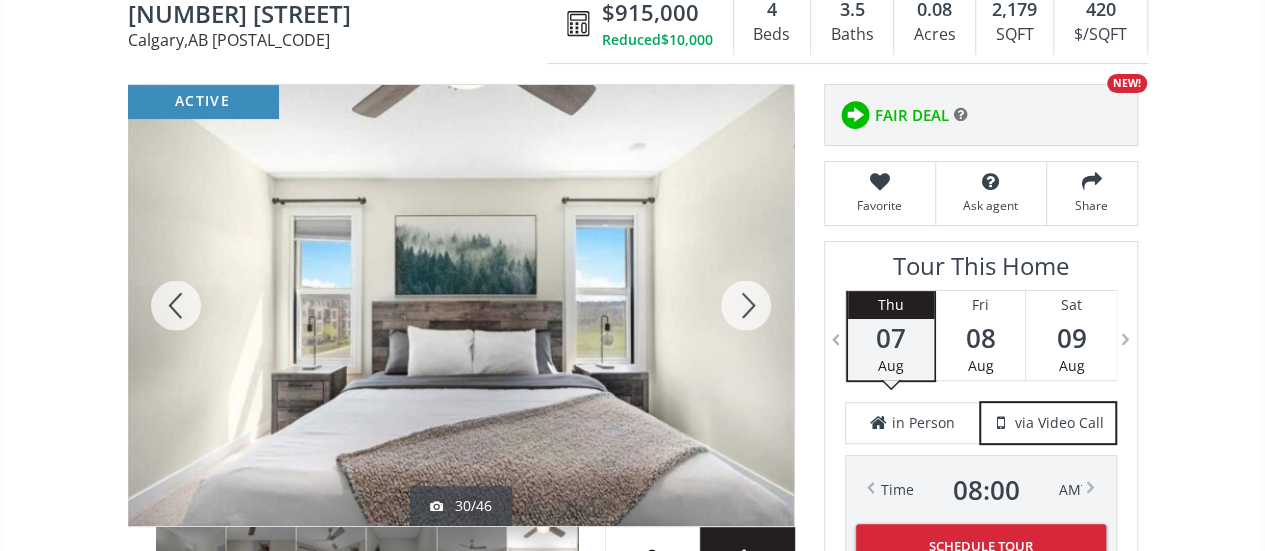 click at bounding box center [746, 305] 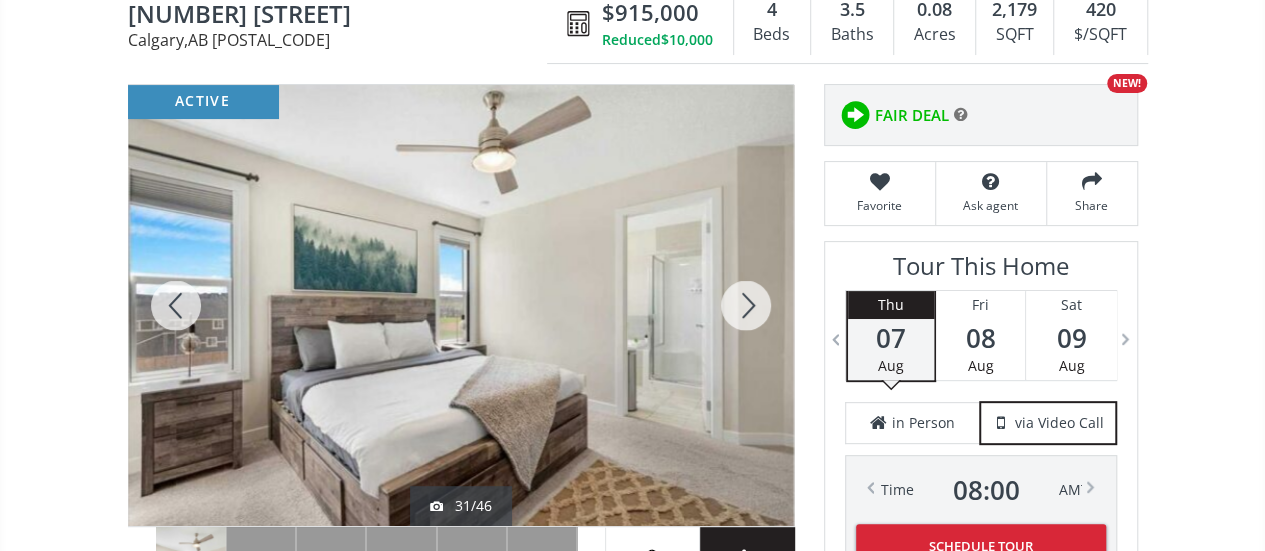 click at bounding box center (746, 305) 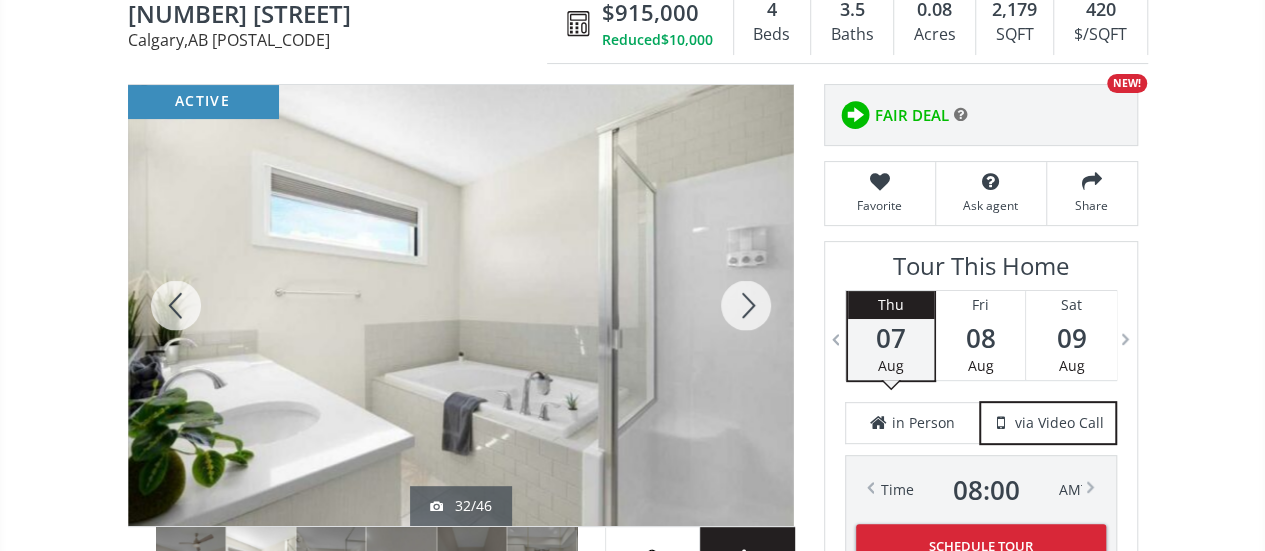 click at bounding box center (746, 305) 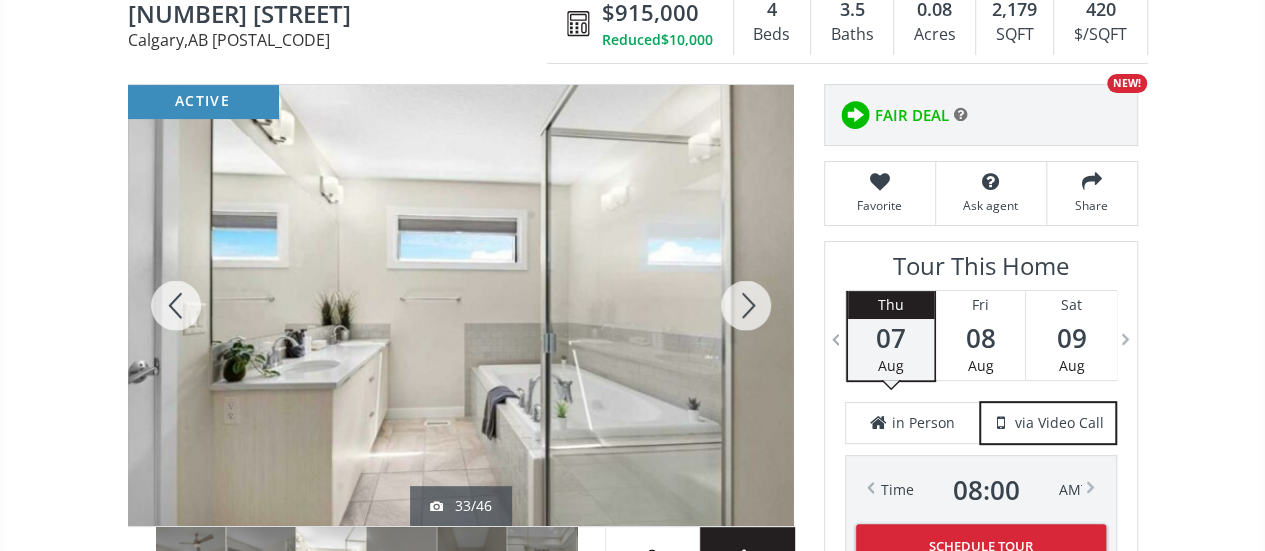 click at bounding box center [746, 305] 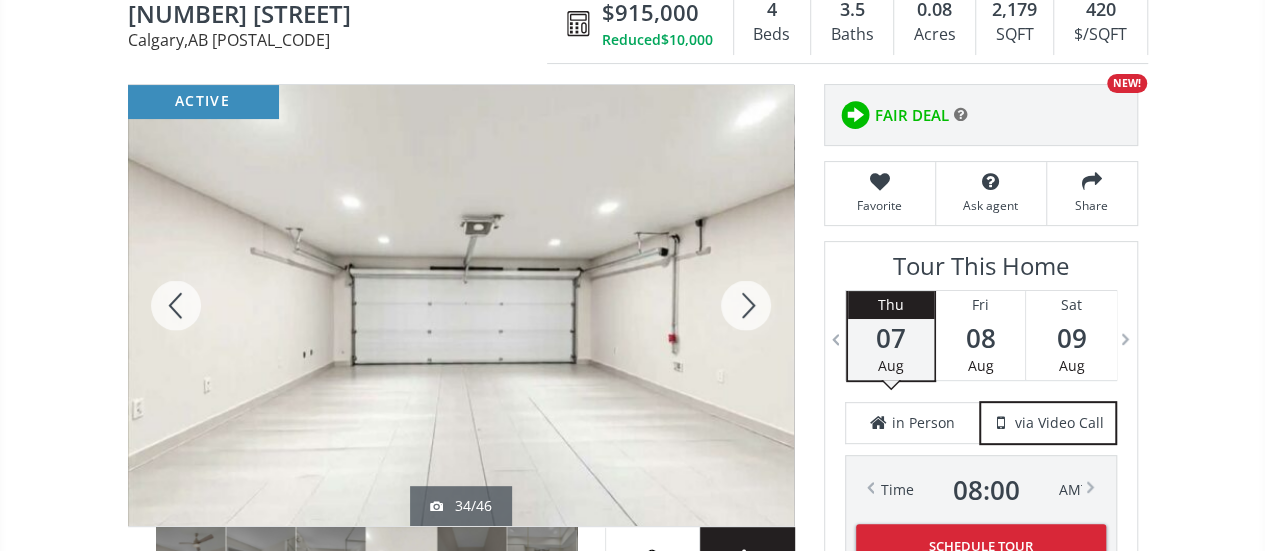 click at bounding box center (746, 305) 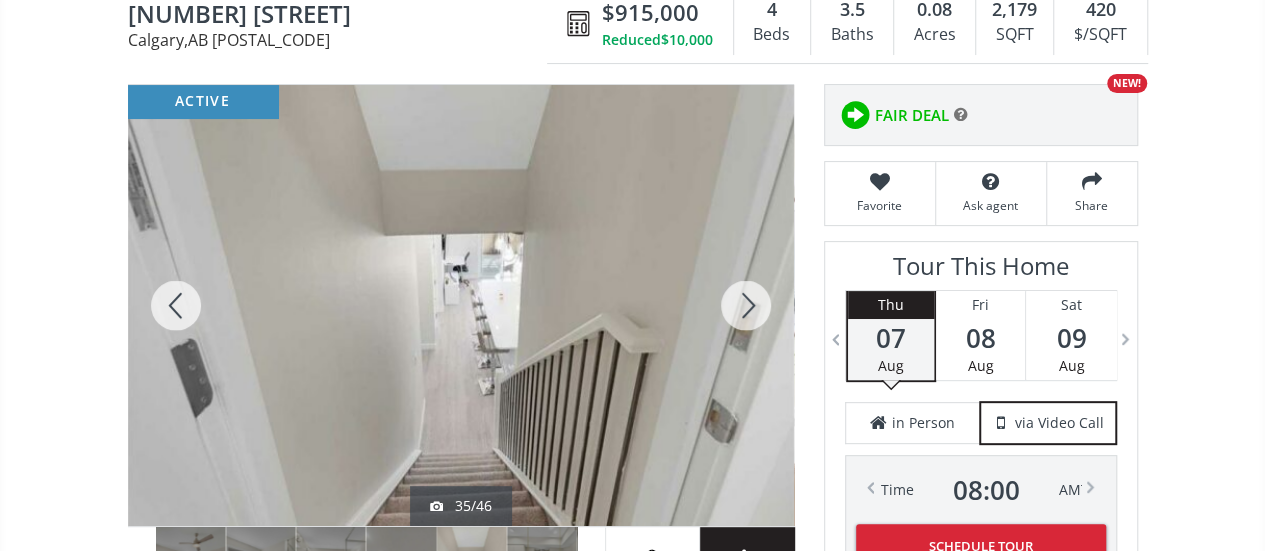 click at bounding box center [746, 305] 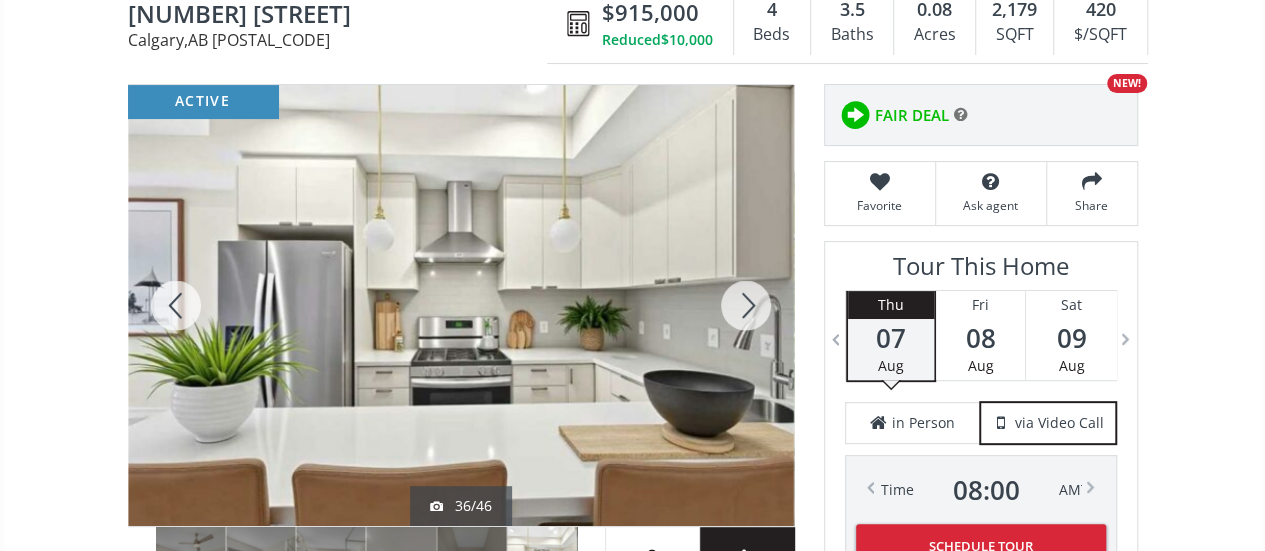 click at bounding box center (746, 305) 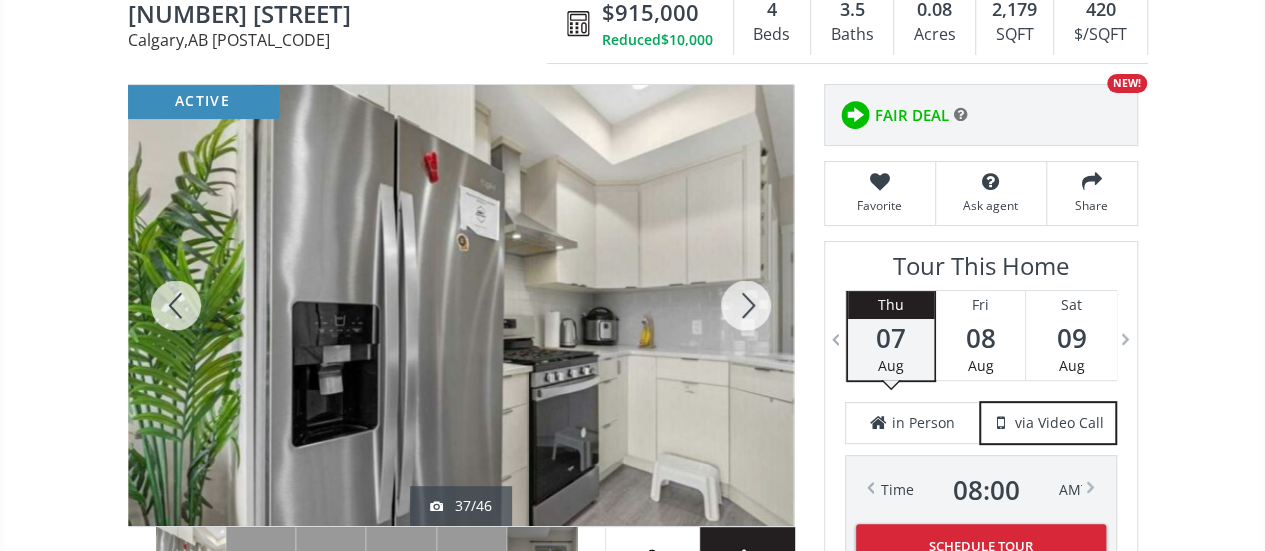 click at bounding box center (746, 305) 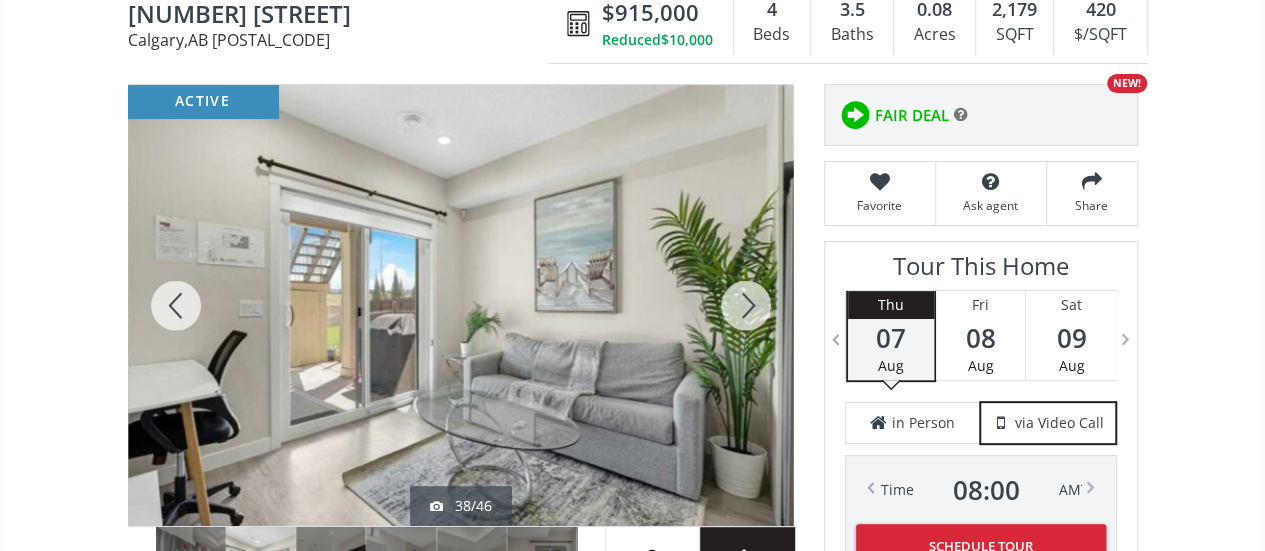 click at bounding box center (746, 305) 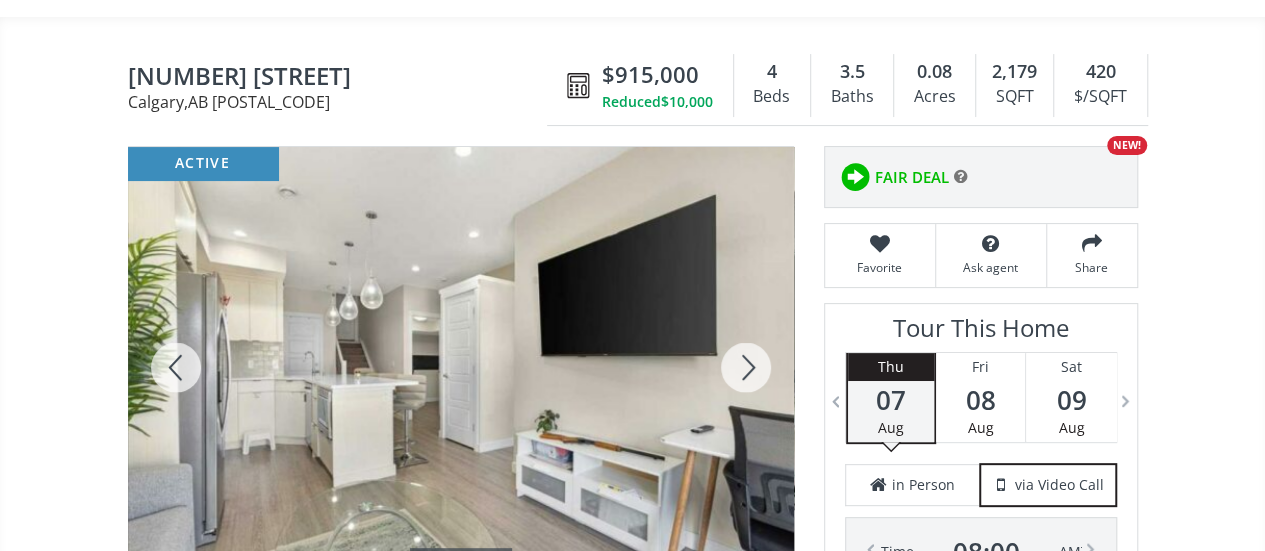scroll, scrollTop: 0, scrollLeft: 0, axis: both 